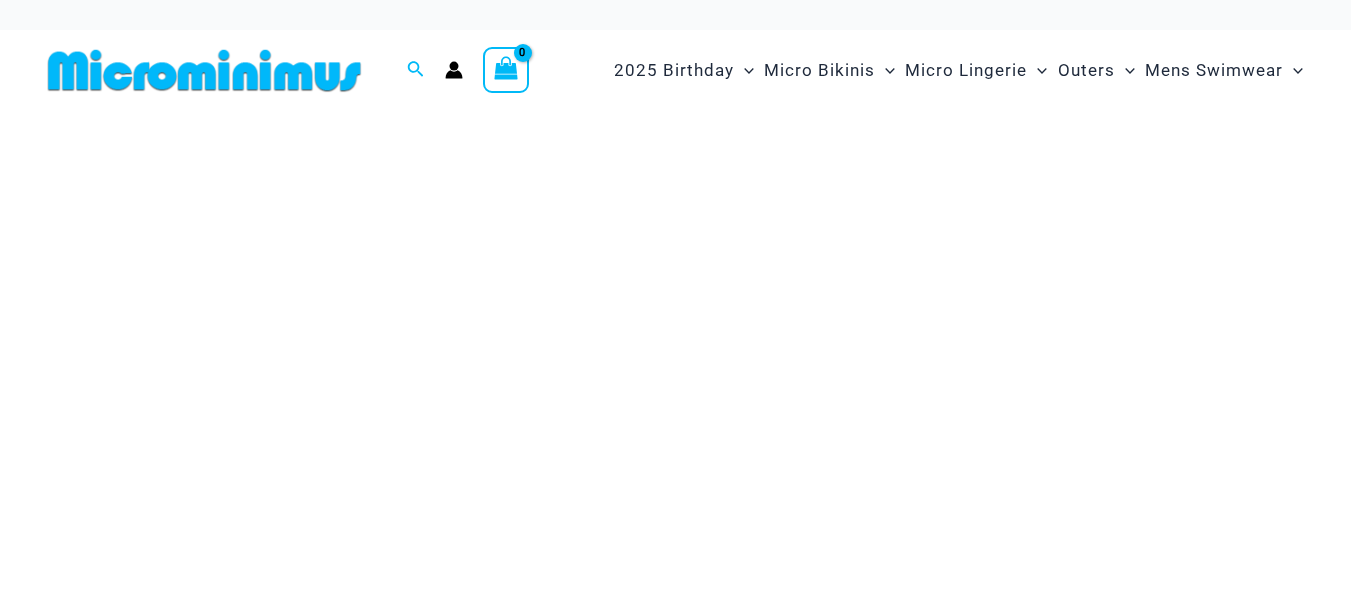 scroll, scrollTop: 442, scrollLeft: 0, axis: vertical 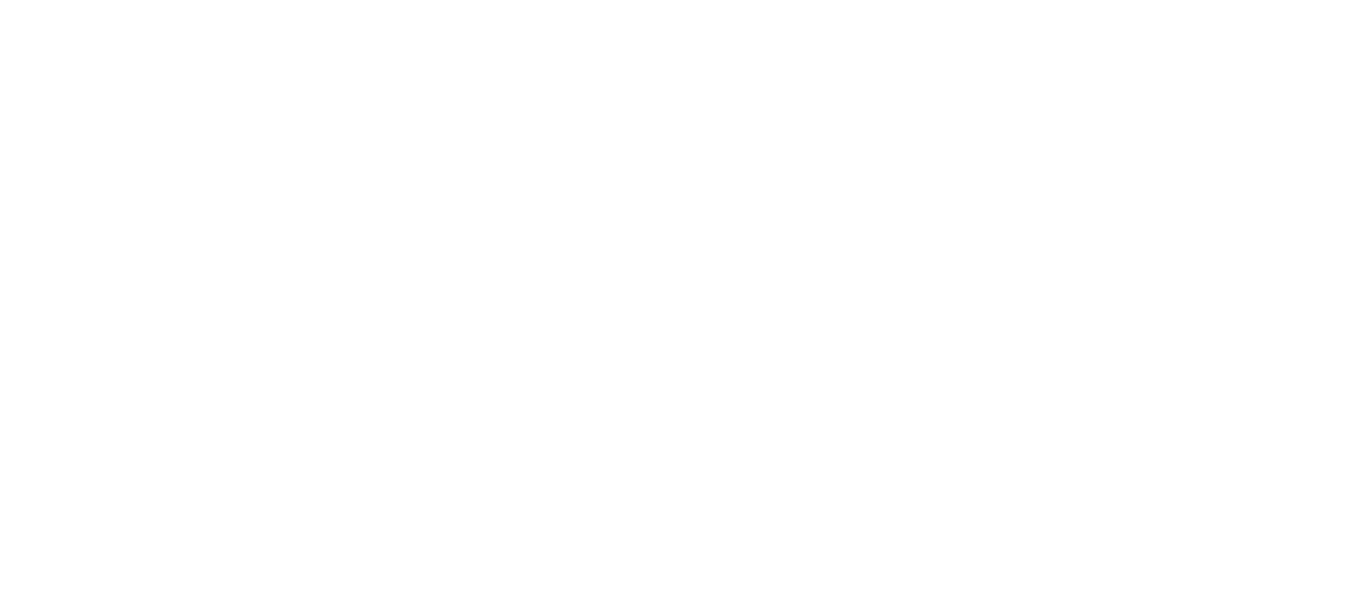 click on "Skip to content
Search for:
Search
Search
2025 Birthday
Menu Toggle
Matt Neon Sky" at bounding box center [675, 3950] 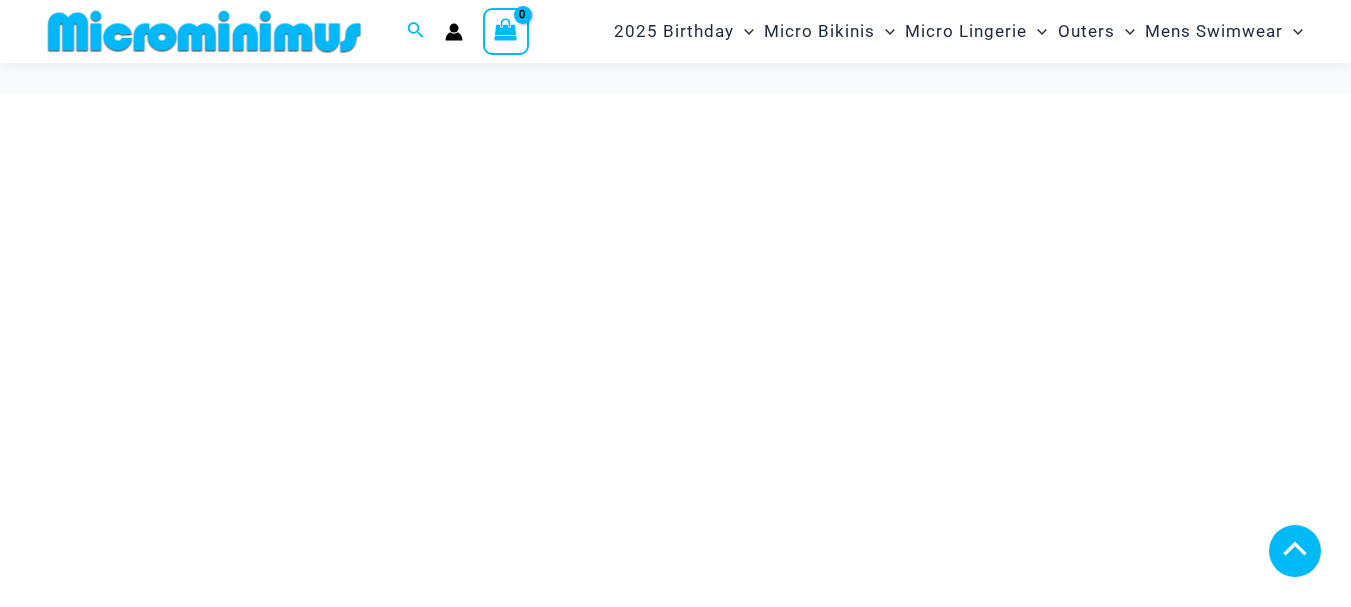 scroll, scrollTop: 858, scrollLeft: 0, axis: vertical 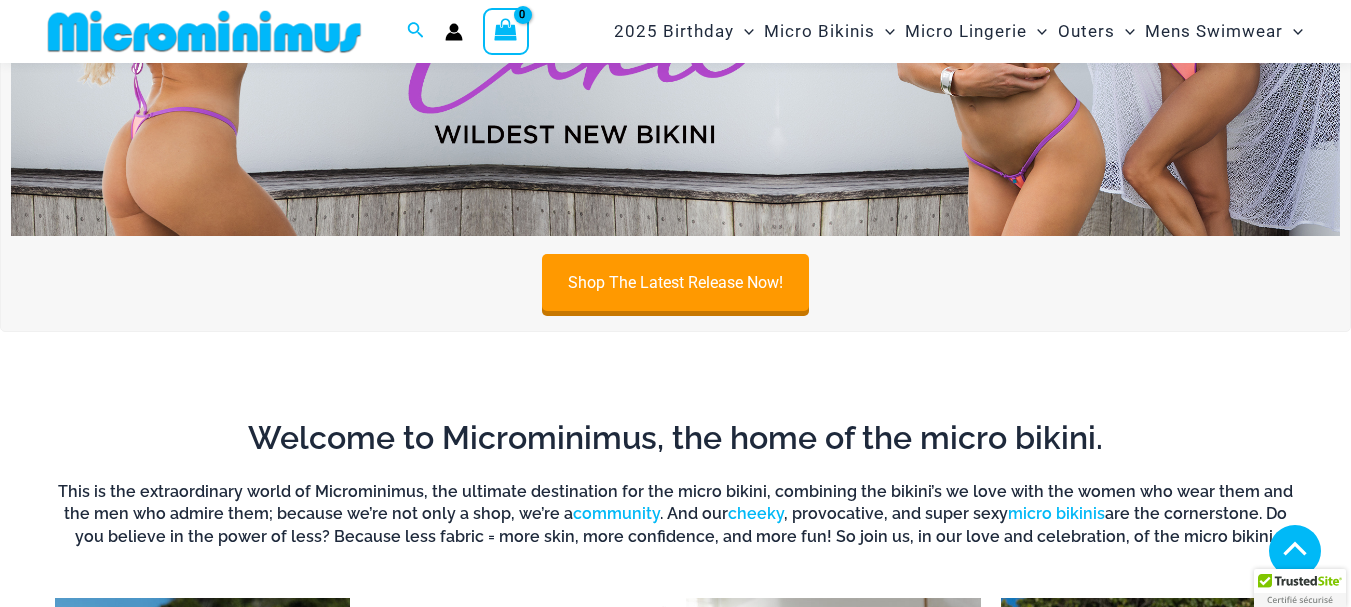 click at bounding box center (517, 826) 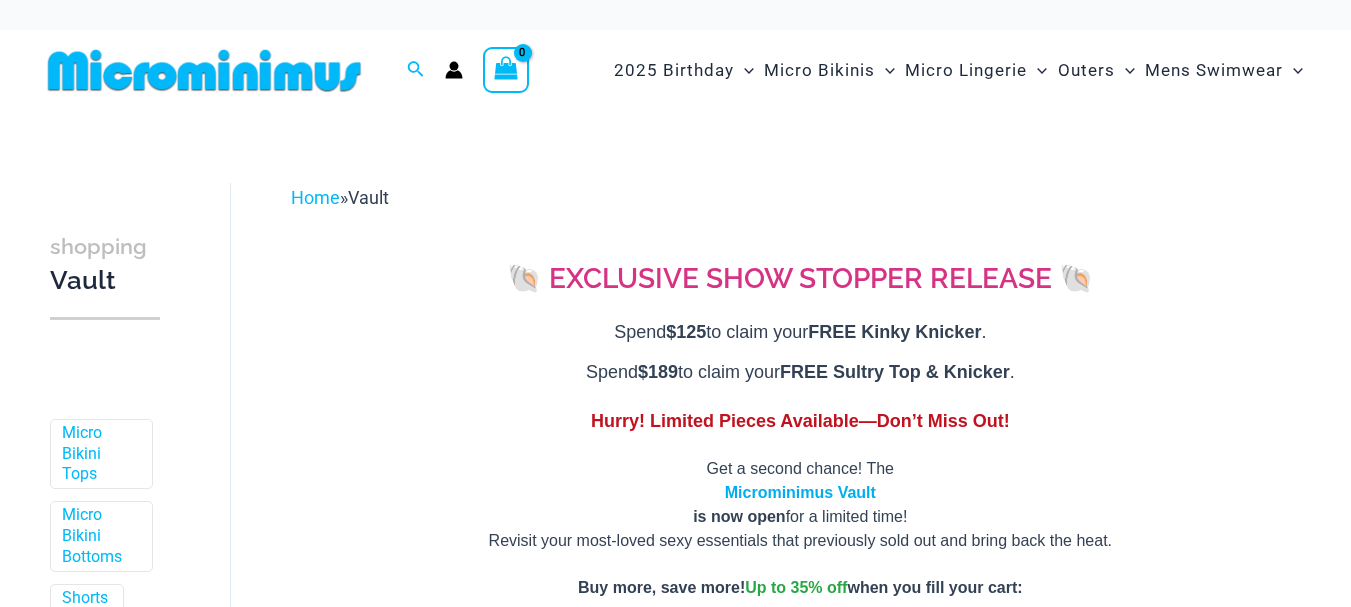 scroll, scrollTop: 0, scrollLeft: 0, axis: both 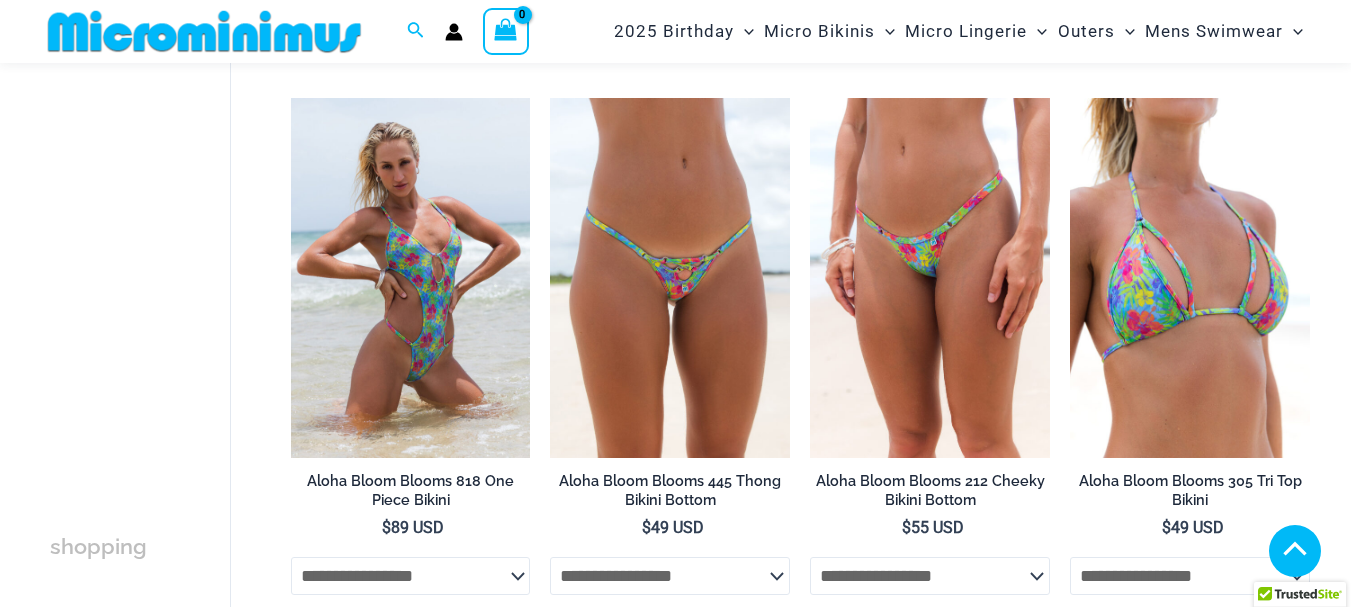 drag, startPoint x: 1361, startPoint y: 38, endPoint x: 1343, endPoint y: 370, distance: 332.48758 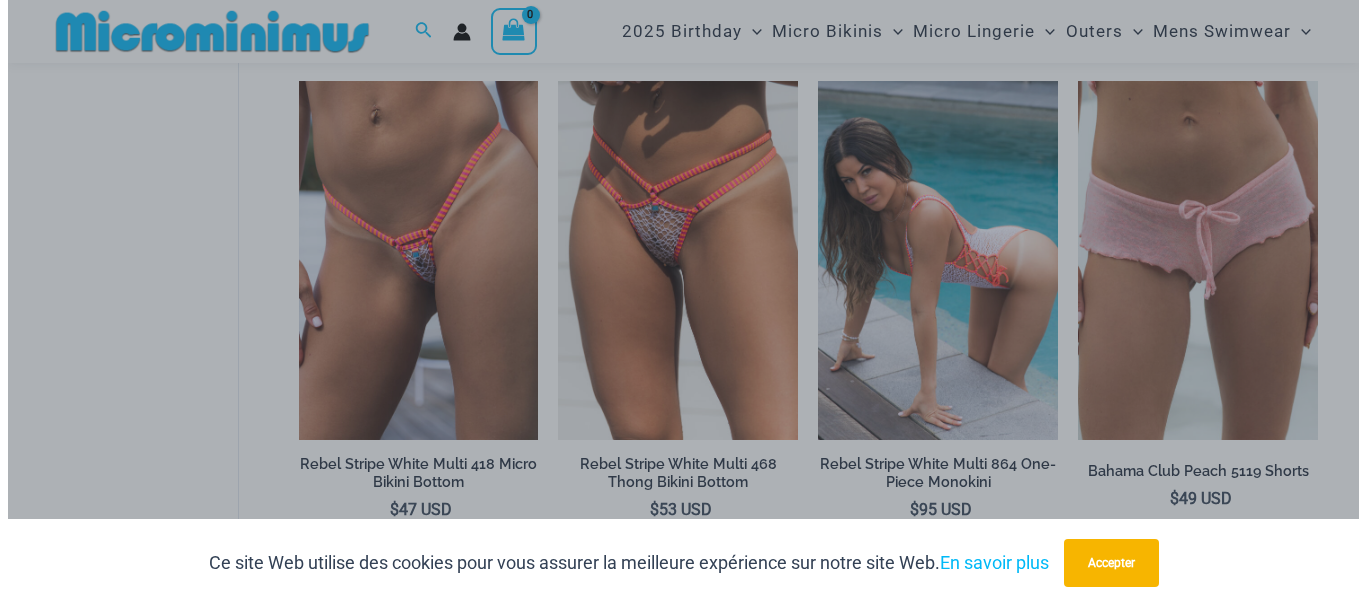 scroll, scrollTop: 4767, scrollLeft: 0, axis: vertical 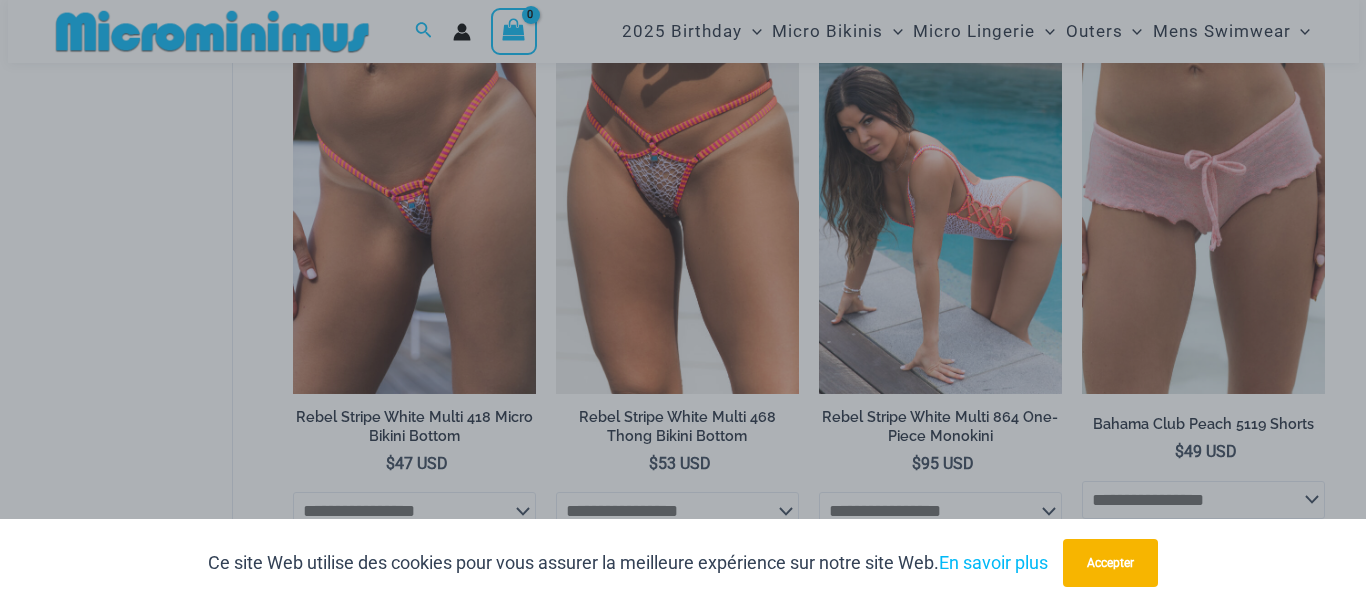 drag, startPoint x: 1360, startPoint y: 377, endPoint x: 1358, endPoint y: 526, distance: 149.01343 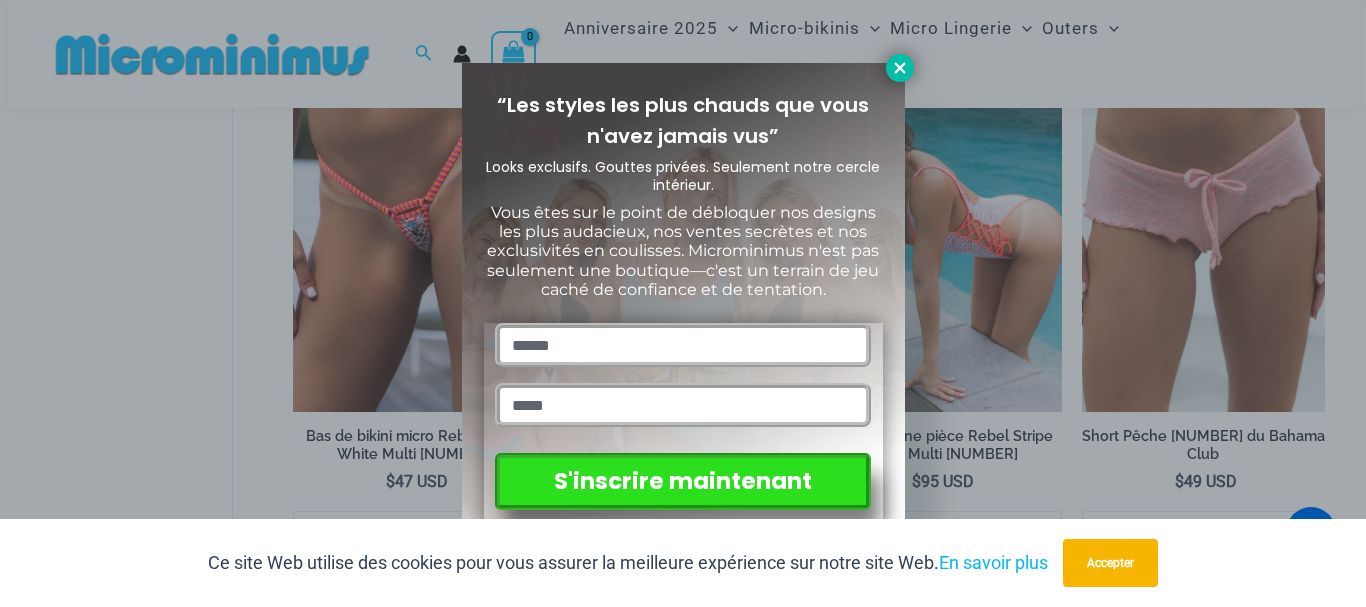 click 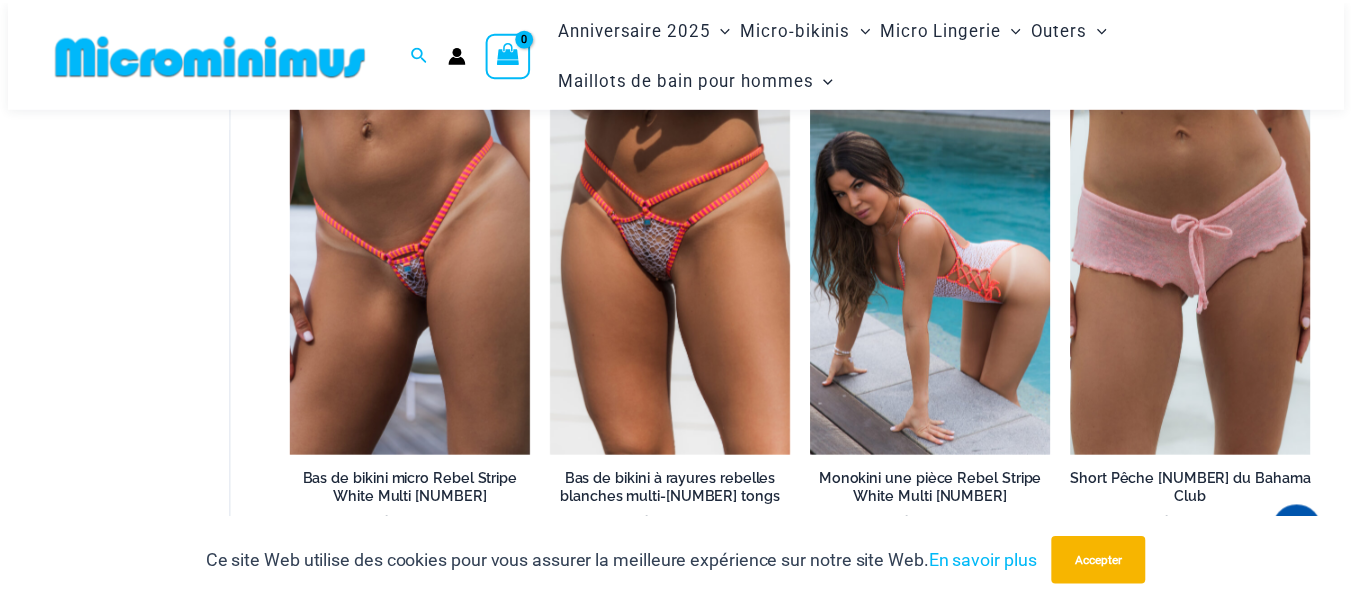 scroll, scrollTop: 4779, scrollLeft: 0, axis: vertical 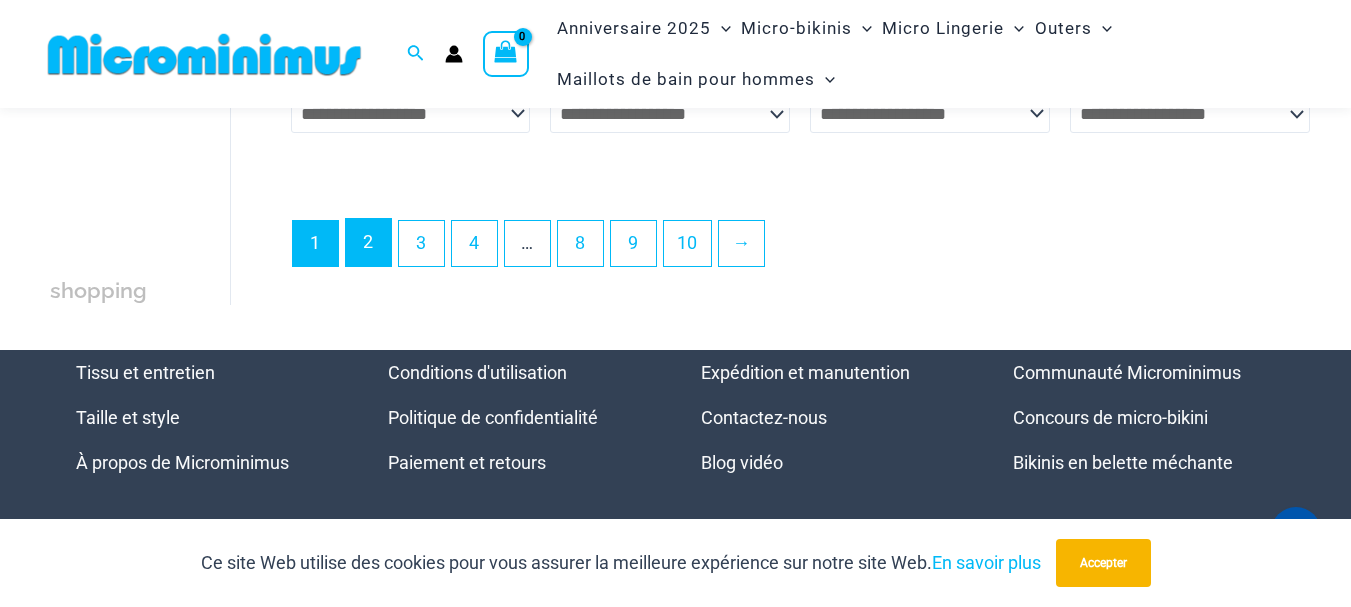 click on "2" at bounding box center [368, 241] 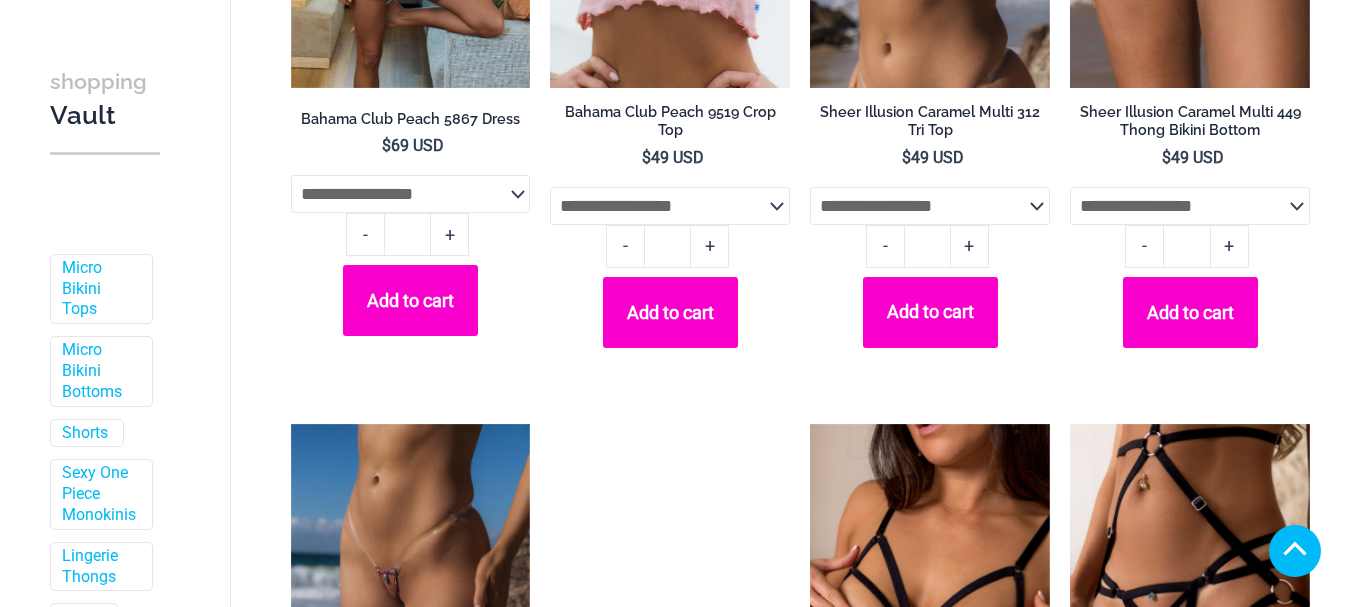 scroll, scrollTop: 702, scrollLeft: 0, axis: vertical 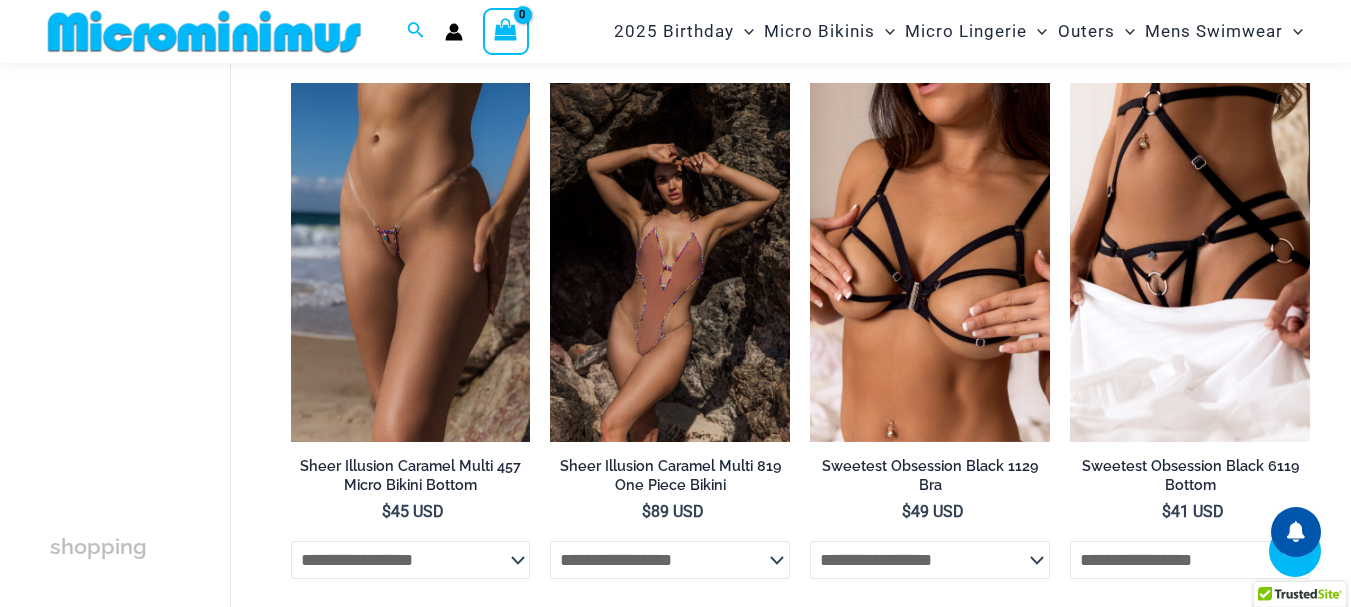 click on "3" at bounding box center [474, 4081] 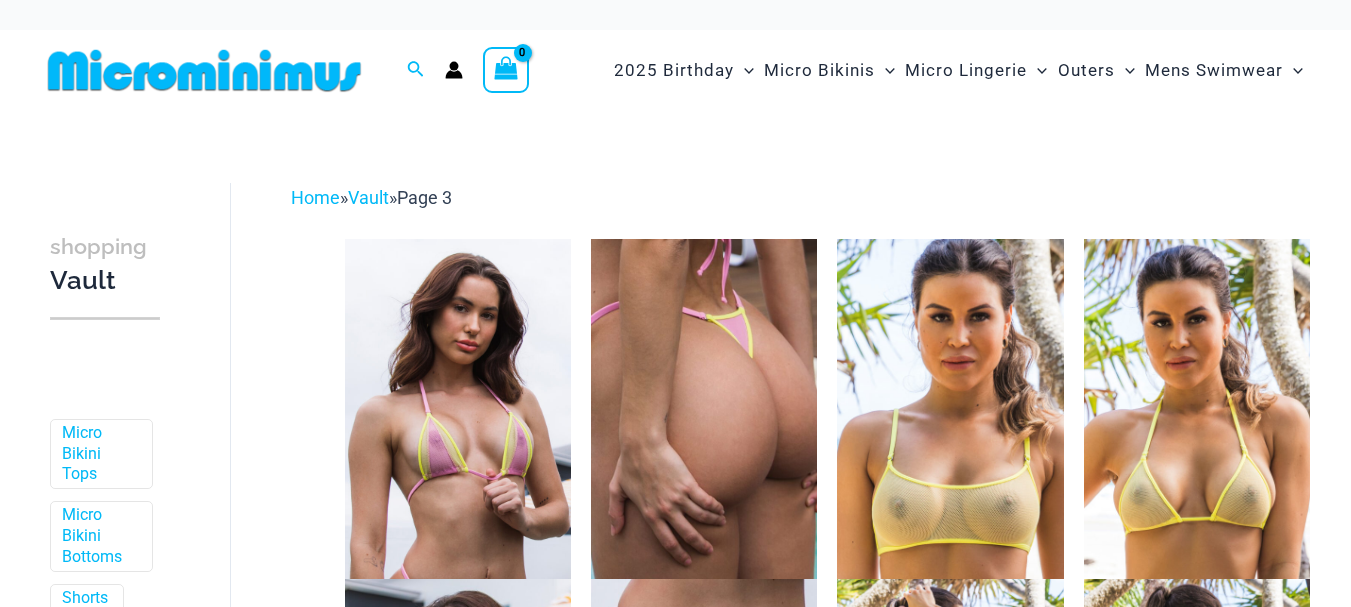 scroll, scrollTop: 0, scrollLeft: 0, axis: both 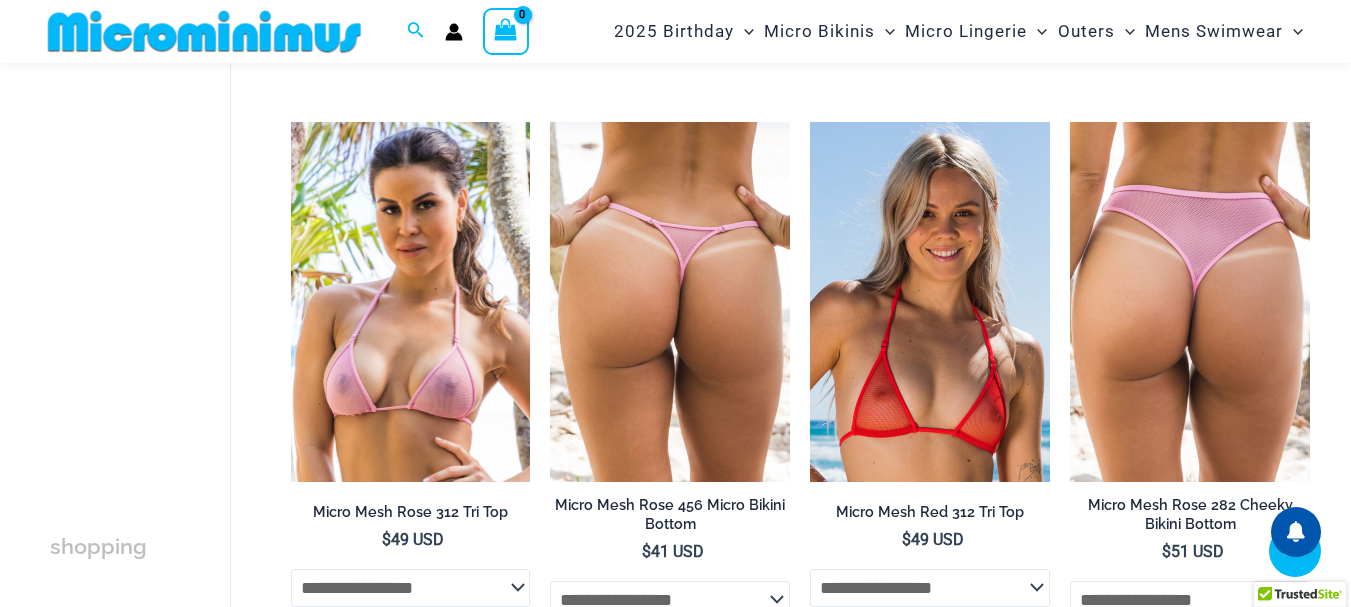 drag, startPoint x: 1360, startPoint y: 22, endPoint x: 524, endPoint y: 363, distance: 902.8715 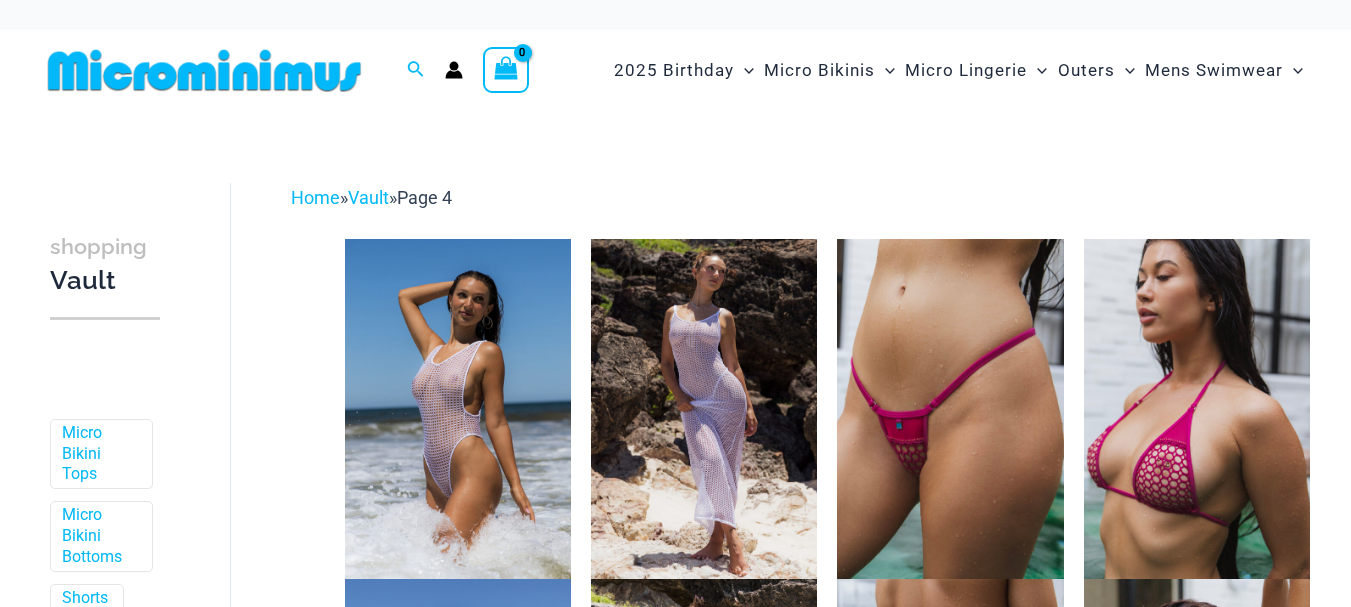 scroll, scrollTop: 0, scrollLeft: 0, axis: both 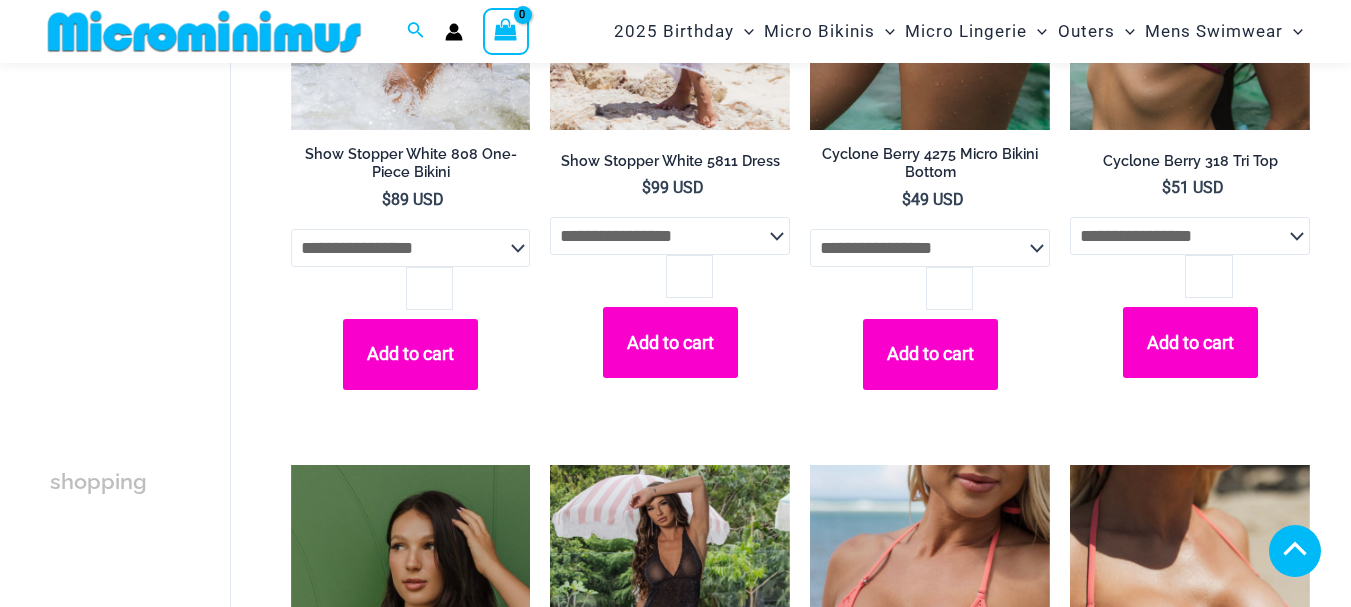 drag, startPoint x: 1361, startPoint y: 26, endPoint x: 1359, endPoint y: 67, distance: 41.04875 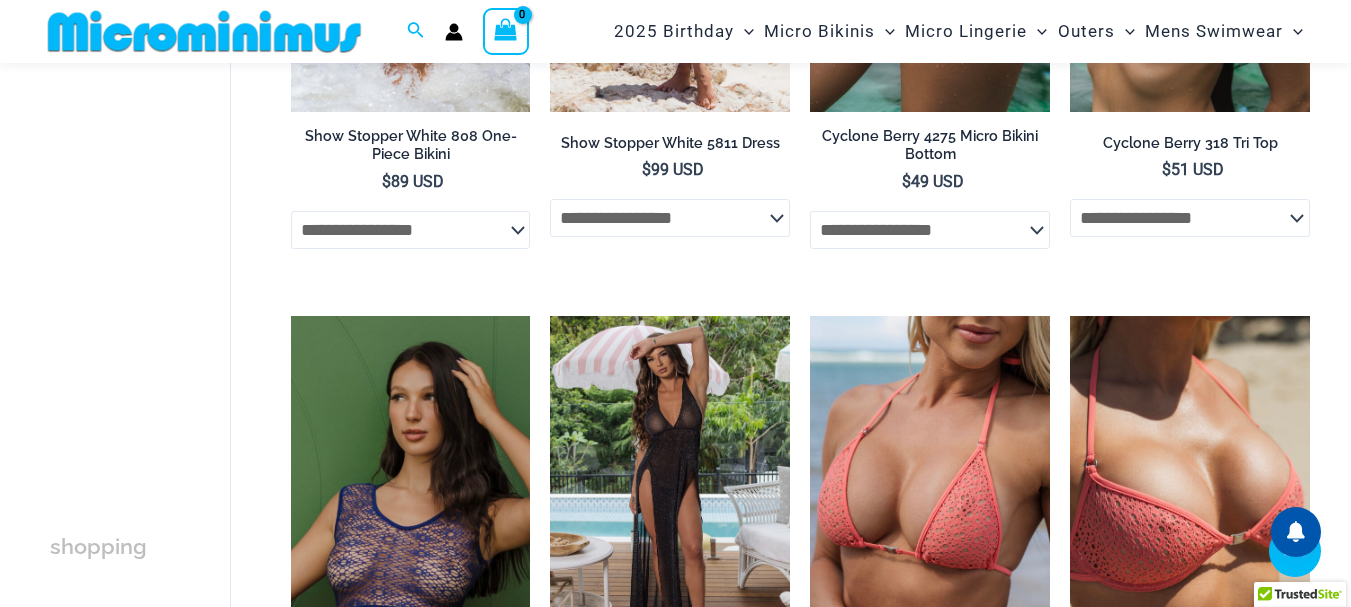 scroll, scrollTop: 1458, scrollLeft: 0, axis: vertical 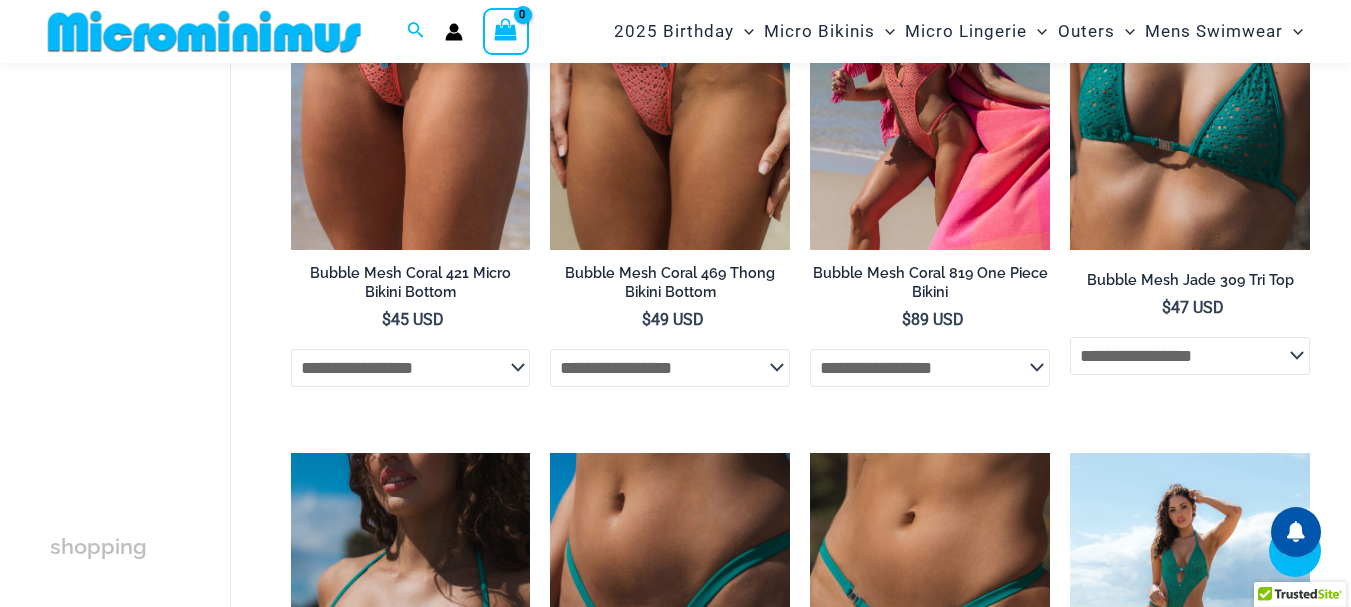 click on "5" at bounding box center [580, 3312] 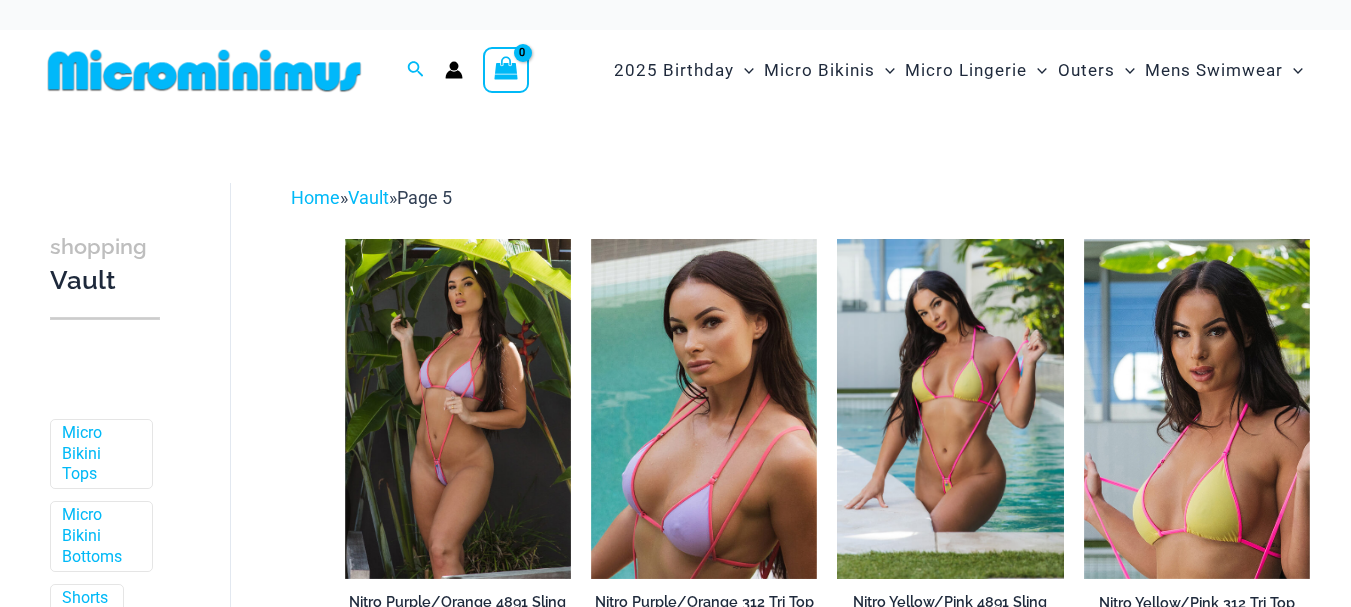 scroll, scrollTop: 0, scrollLeft: 0, axis: both 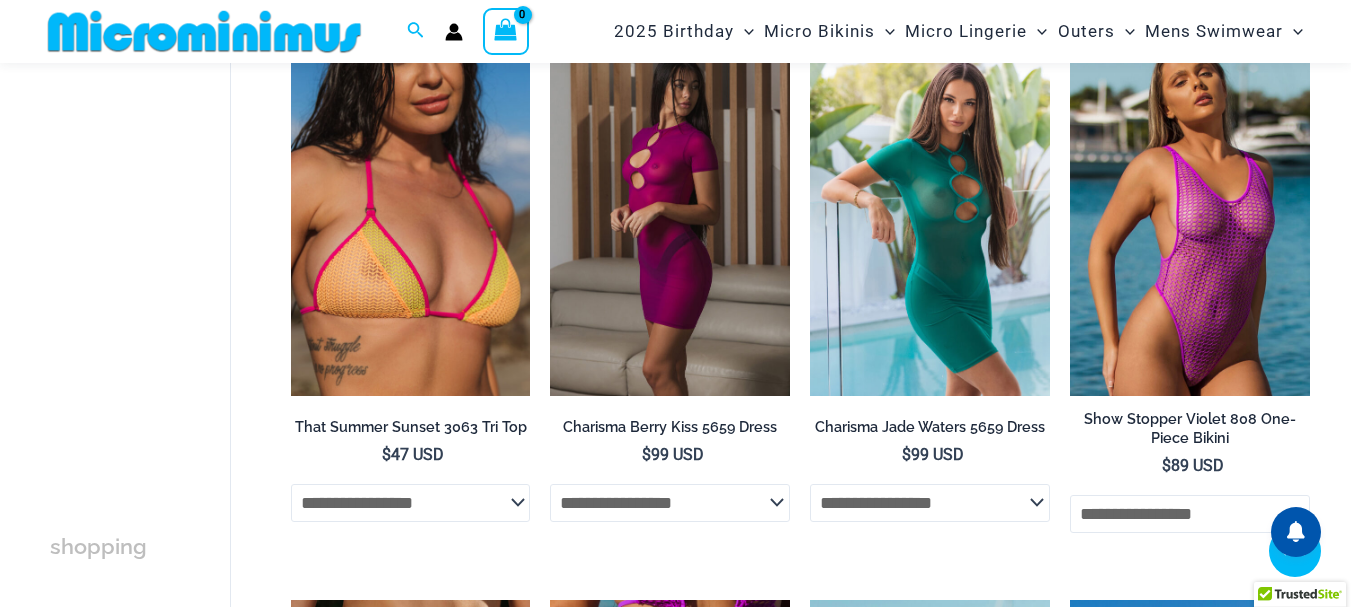 click on "6" at bounding box center [633, 4021] 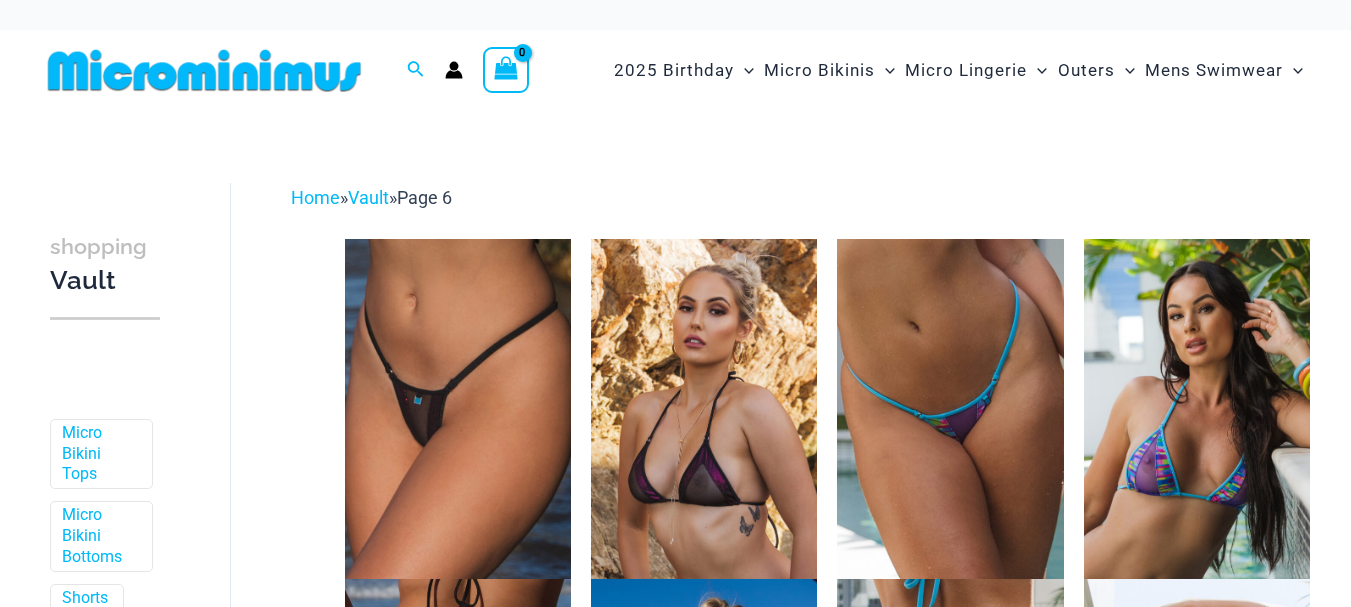scroll, scrollTop: 0, scrollLeft: 0, axis: both 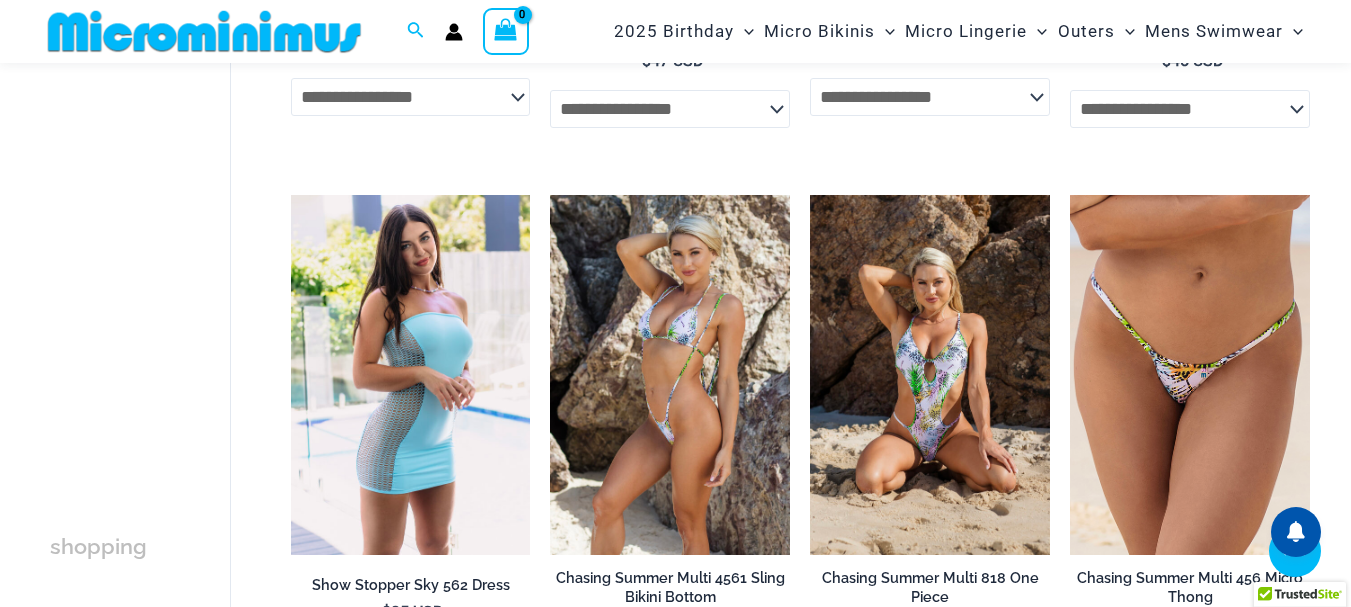 click on "7" at bounding box center [686, 800] 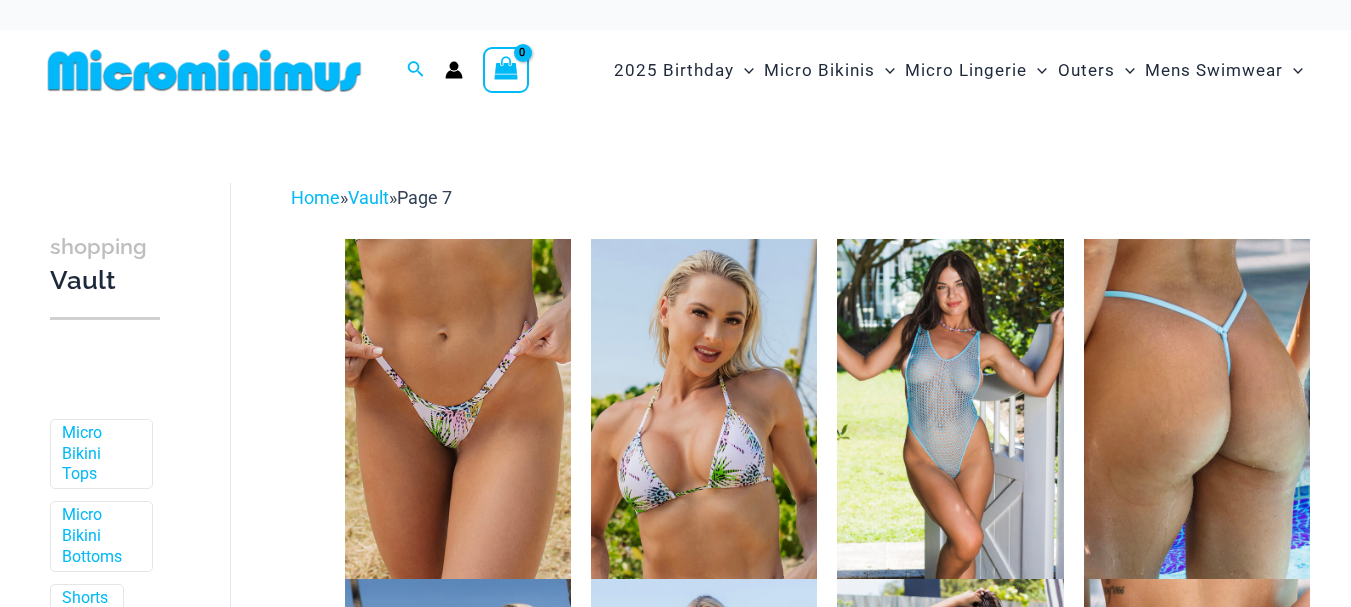 scroll, scrollTop: 0, scrollLeft: 0, axis: both 